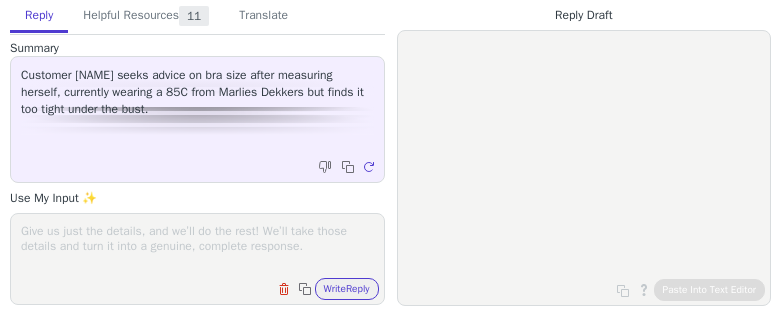 scroll, scrollTop: 0, scrollLeft: 0, axis: both 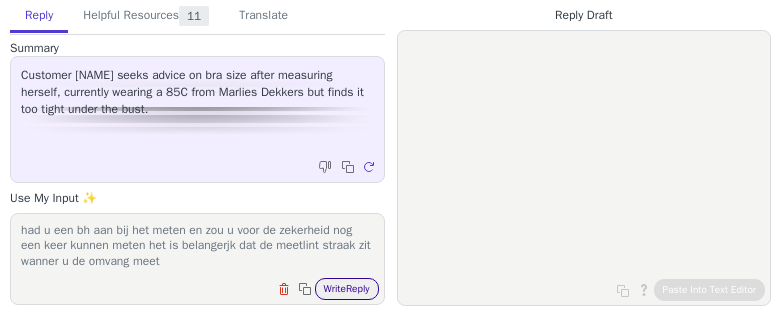 type on "had u een bh aan bij het meten en zou u voor de zekerheid nog een keer kunnen meten het is belangerjk dat de meetlint straak zit wanner u de omvang meet" 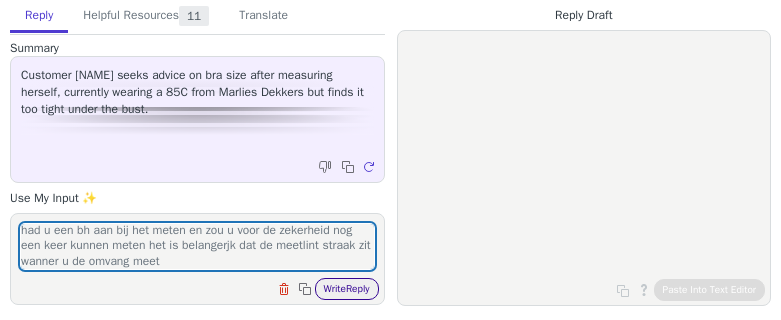 click on "Write  Reply" at bounding box center [347, 289] 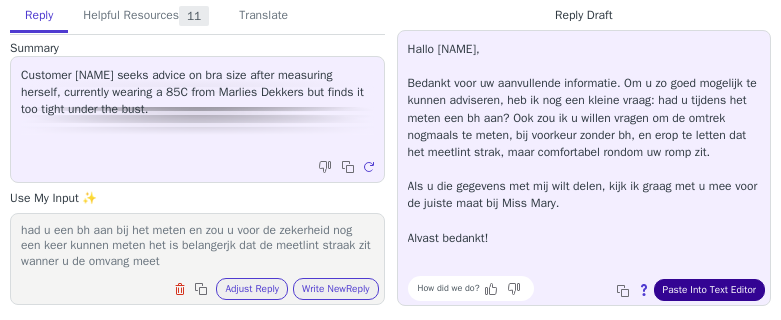 click on "Paste Into Text Editor" at bounding box center (709, 290) 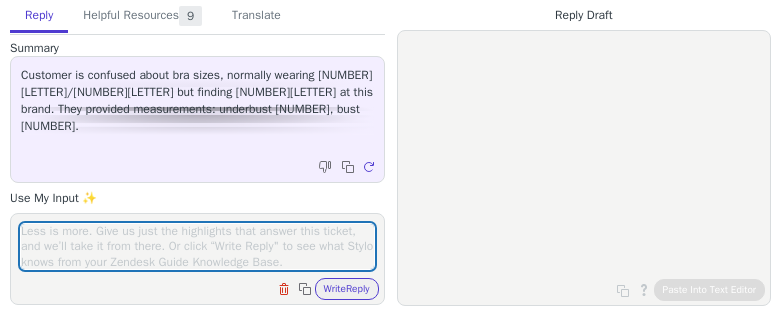 scroll, scrollTop: 0, scrollLeft: 0, axis: both 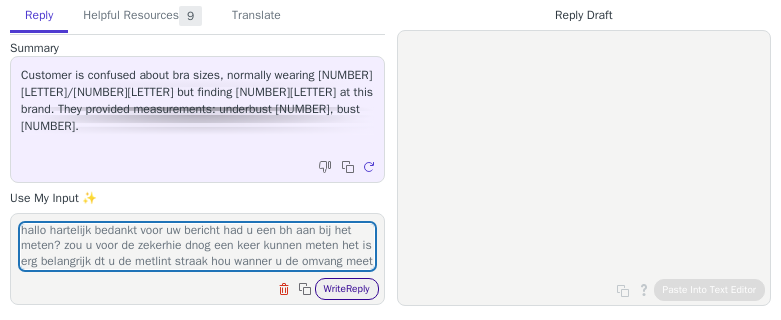 type on "hallo hartelijk bedankt voor uw bericht had u een bh aan bij het meten? zou u voor de zekerhie dnog een keer kunnen meten het is erg belangrijk dt u de metlint straak hou wanner u de omvang meet" 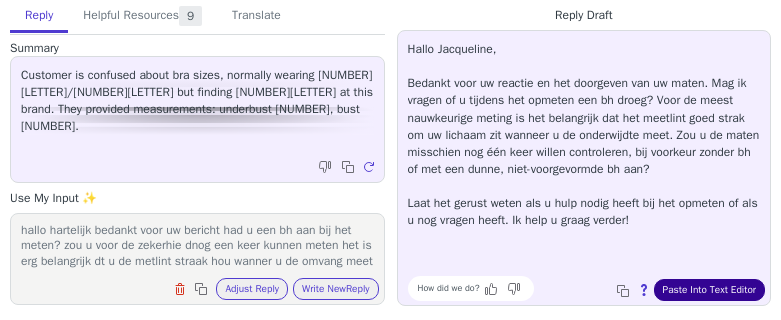 click on "Paste Into Text Editor" at bounding box center [709, 290] 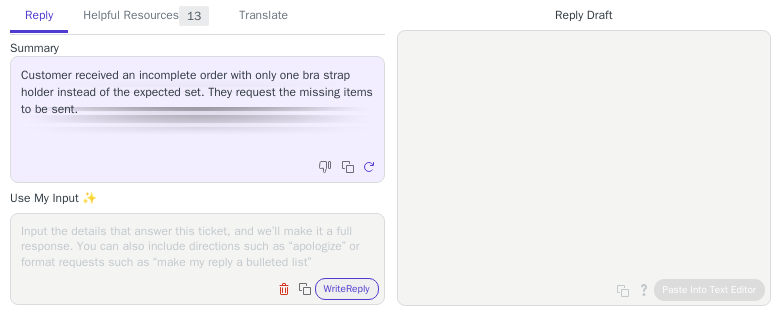 scroll, scrollTop: 0, scrollLeft: 0, axis: both 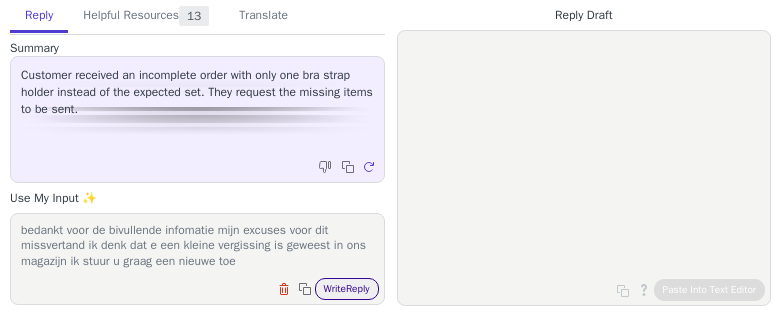 type on "bedankt voor de bivullende infomatie mijn excuses voor dit missvertand ik denk dat e een kleine vergissing is geweest in ons magazijn ik stuur u graag een nieuwe toe" 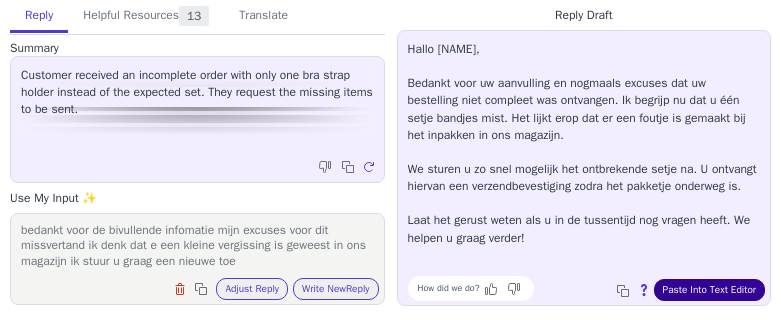 click on "Paste Into Text Editor" at bounding box center (709, 290) 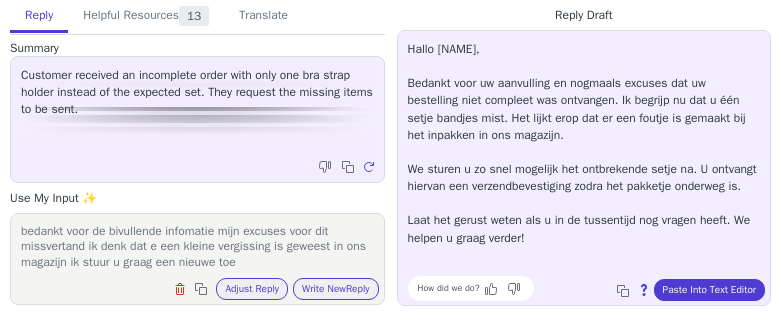 scroll, scrollTop: 1, scrollLeft: 0, axis: vertical 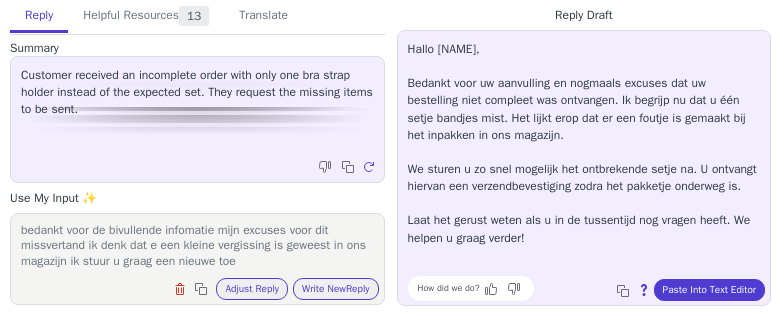 drag, startPoint x: 20, startPoint y: 231, endPoint x: 304, endPoint y: 275, distance: 287.38824 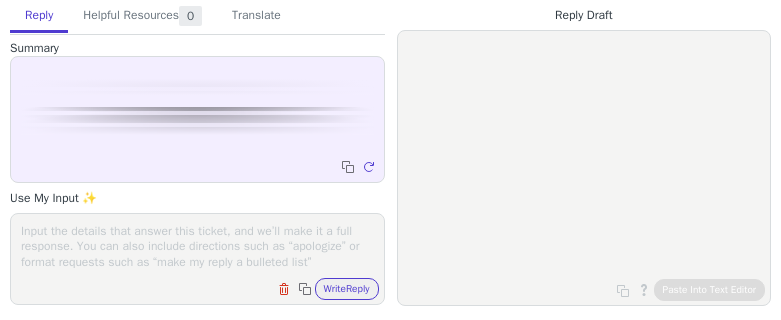 scroll, scrollTop: 0, scrollLeft: 0, axis: both 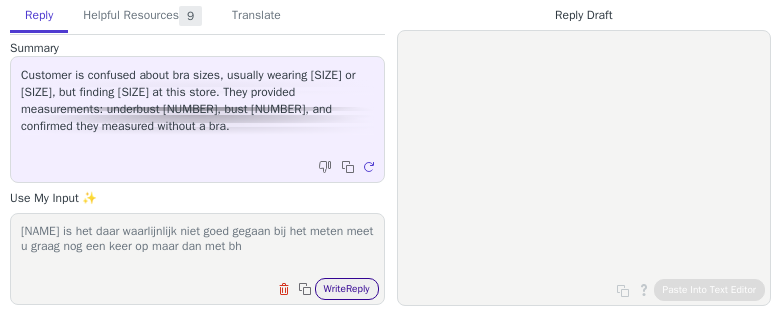 type on "[NAME] is het daar waarlijnlijk niet goed gegaan bij het meten meet u graag nog een keer op maar dan met bh" 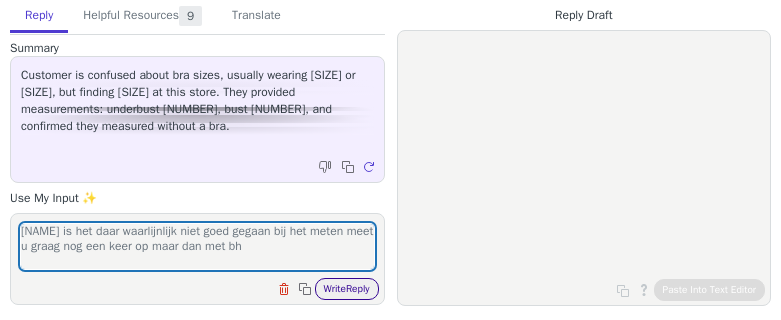 click on "Write  Reply" at bounding box center [347, 289] 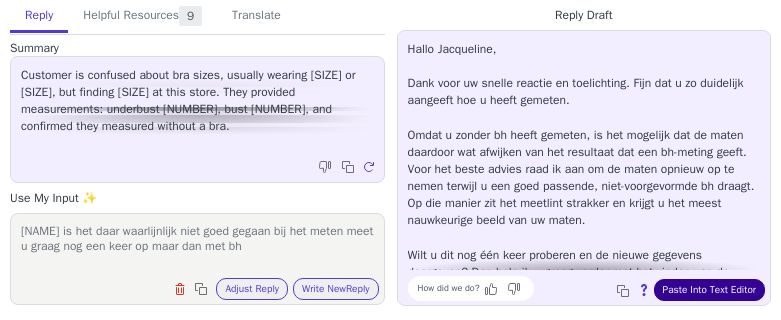 click on "Paste Into Text Editor" at bounding box center (709, 290) 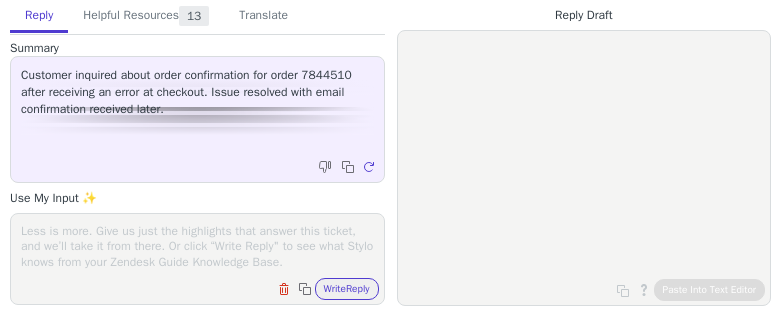 scroll, scrollTop: 0, scrollLeft: 0, axis: both 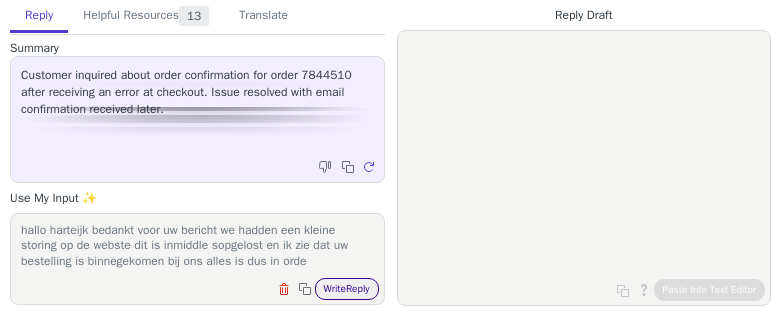 type on "hallo harteijk bedankt voor uw bericht we hadden een kleine storing op de webste dit is inmiddle sopgelost en ik zie dat uw bestelling is binnegekomen bij ons alles is dus in orde" 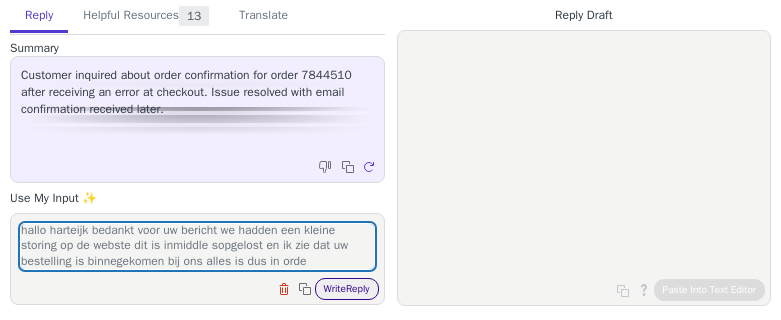 click on "Write  Reply" at bounding box center [347, 289] 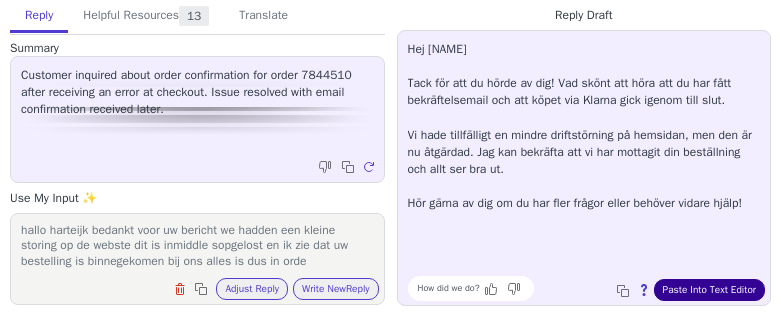 click on "Paste Into Text Editor" at bounding box center [709, 290] 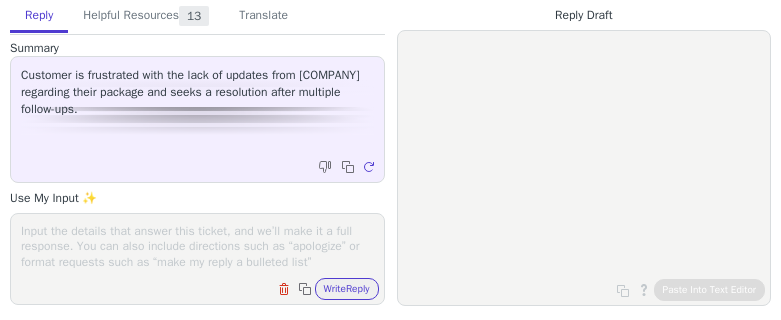 scroll, scrollTop: 0, scrollLeft: 0, axis: both 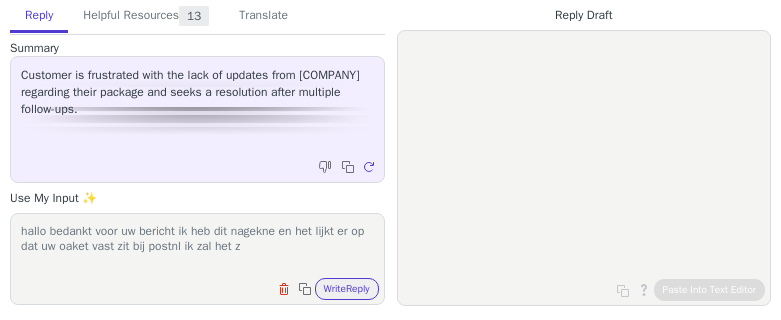 type on "hallo bedankt voor uw bericht ik heb dit nagekne en het lijkt er op dat uw oaket vast zit bij postnl ik zal het z" 